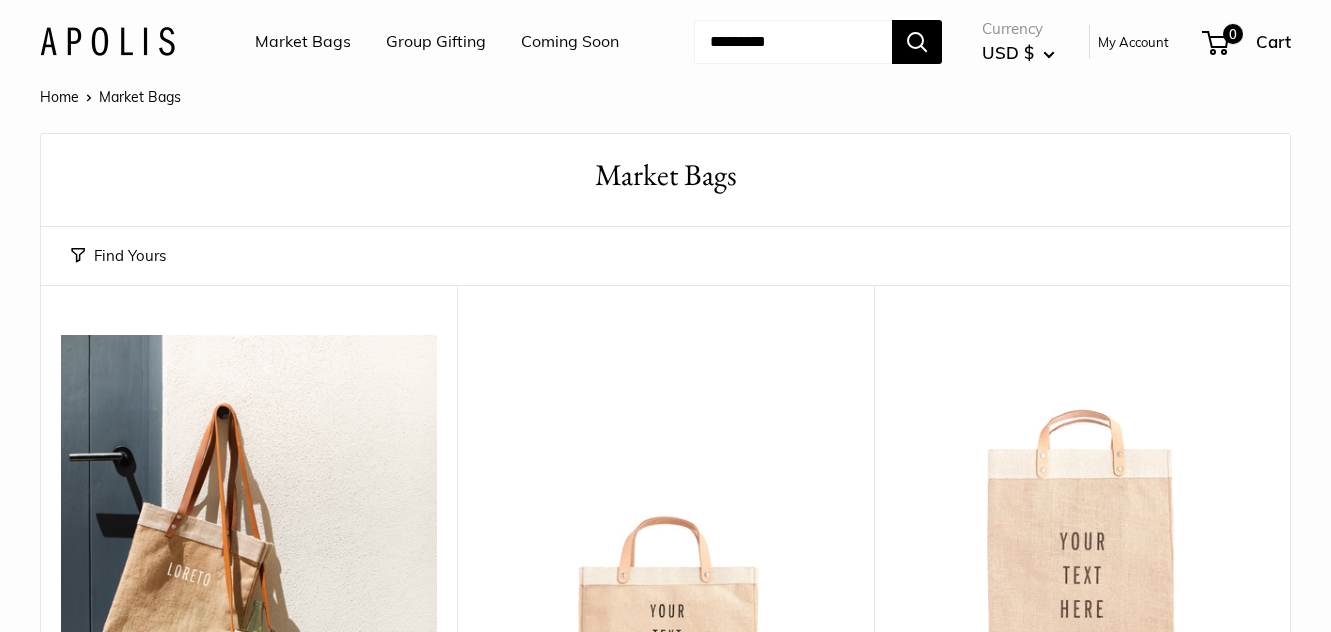 scroll, scrollTop: 0, scrollLeft: 0, axis: both 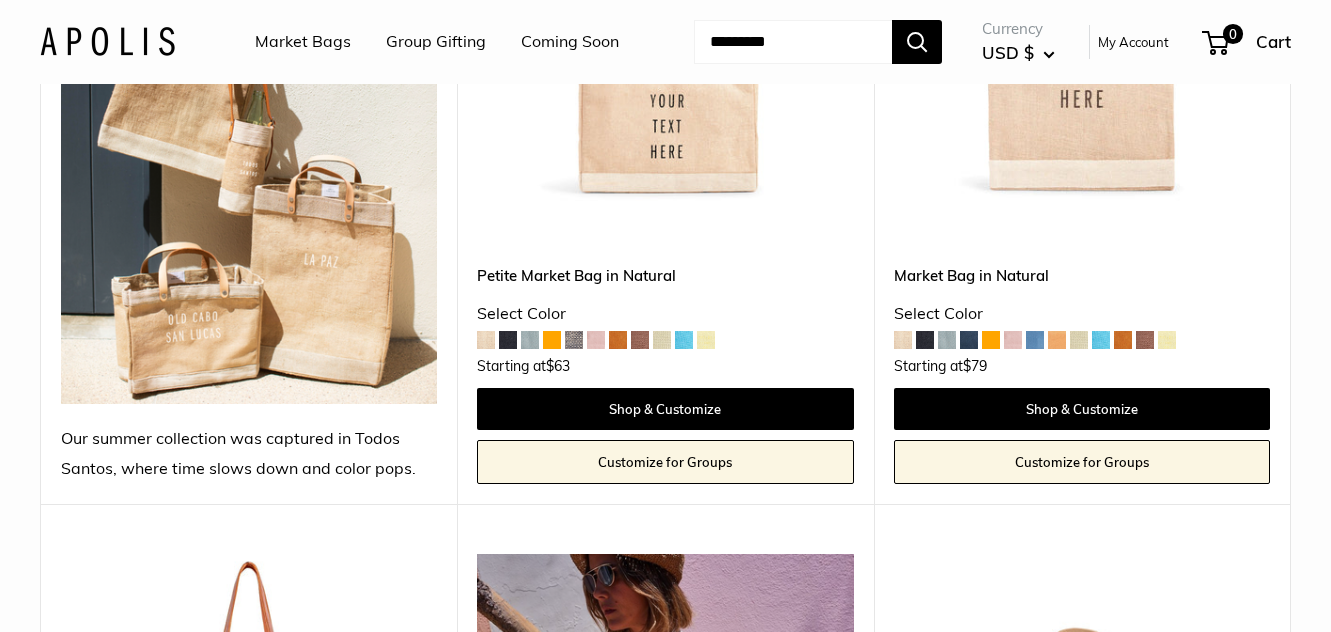 click on "Customize for Groups" at bounding box center [665, 462] 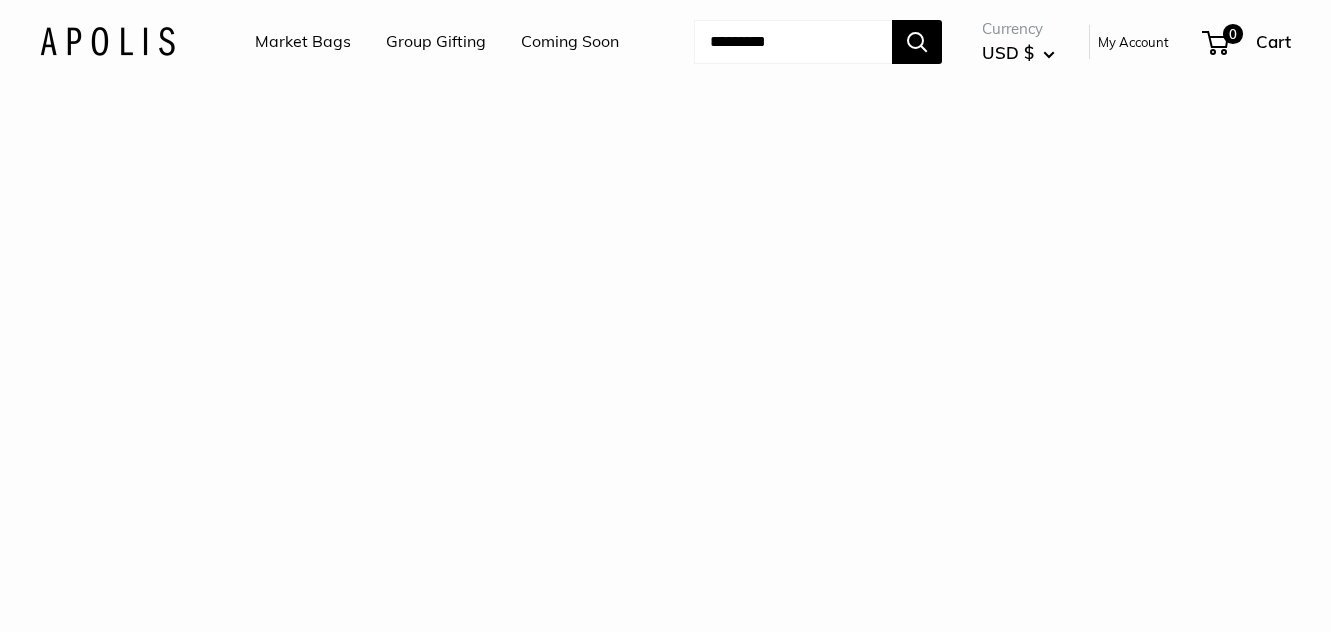 scroll, scrollTop: 0, scrollLeft: 0, axis: both 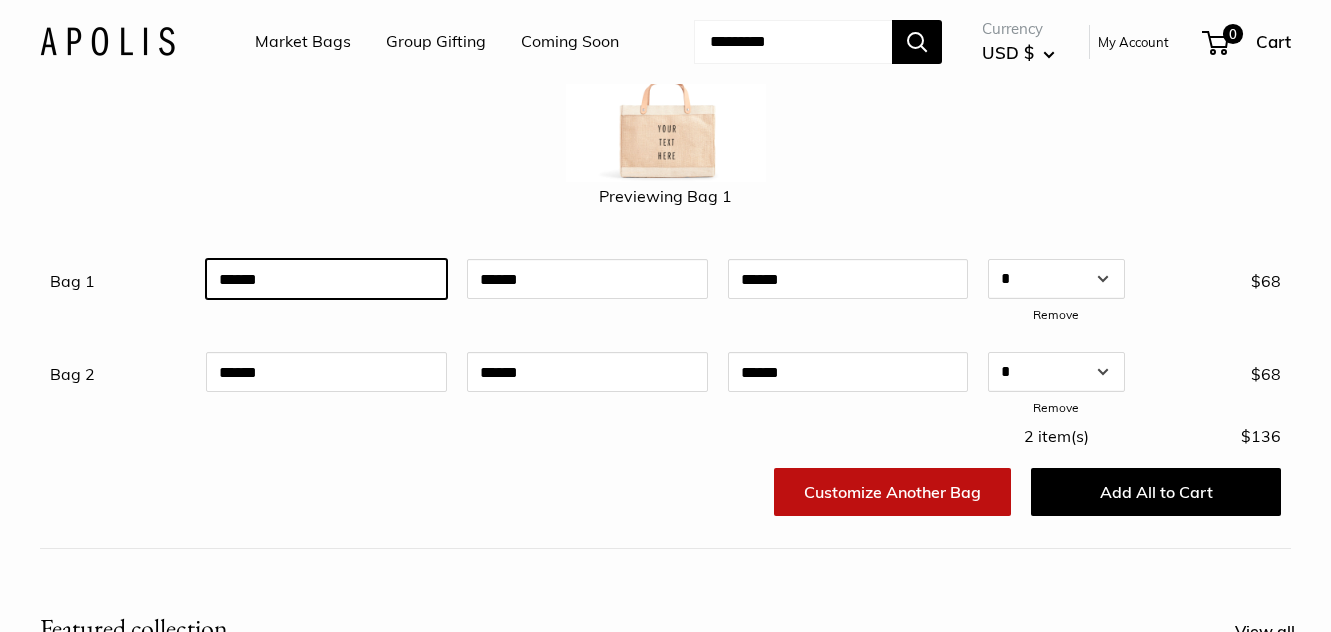 click at bounding box center [326, 290] 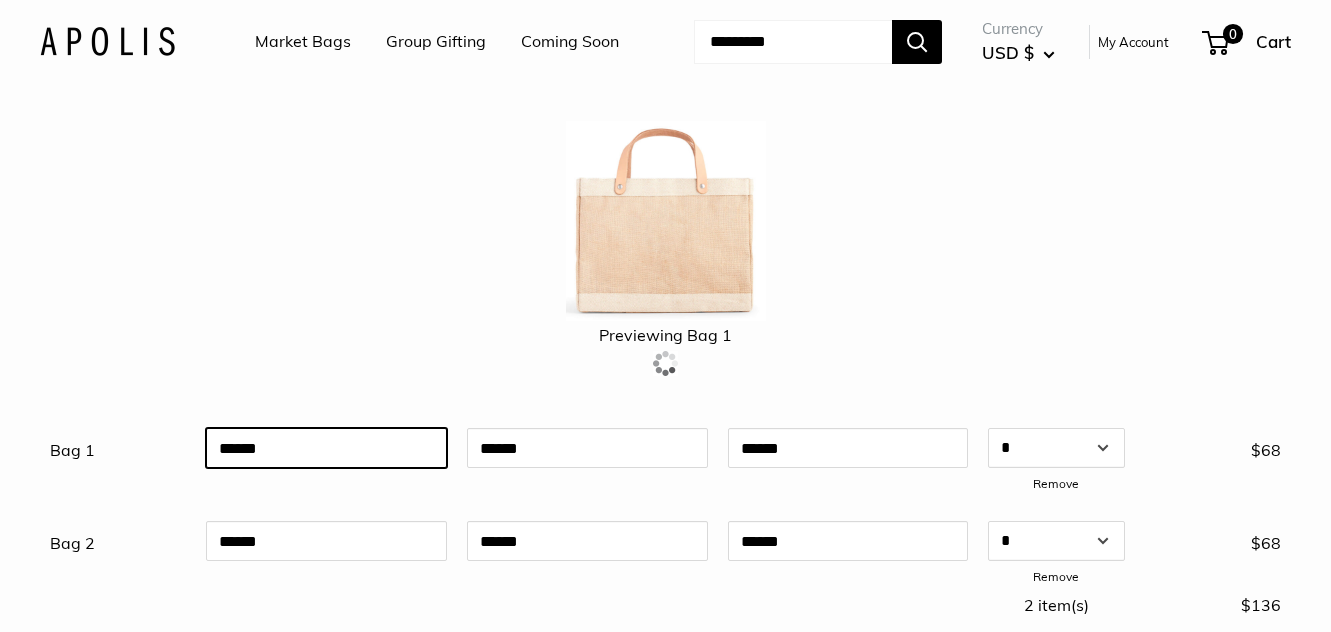 scroll, scrollTop: 163, scrollLeft: 0, axis: vertical 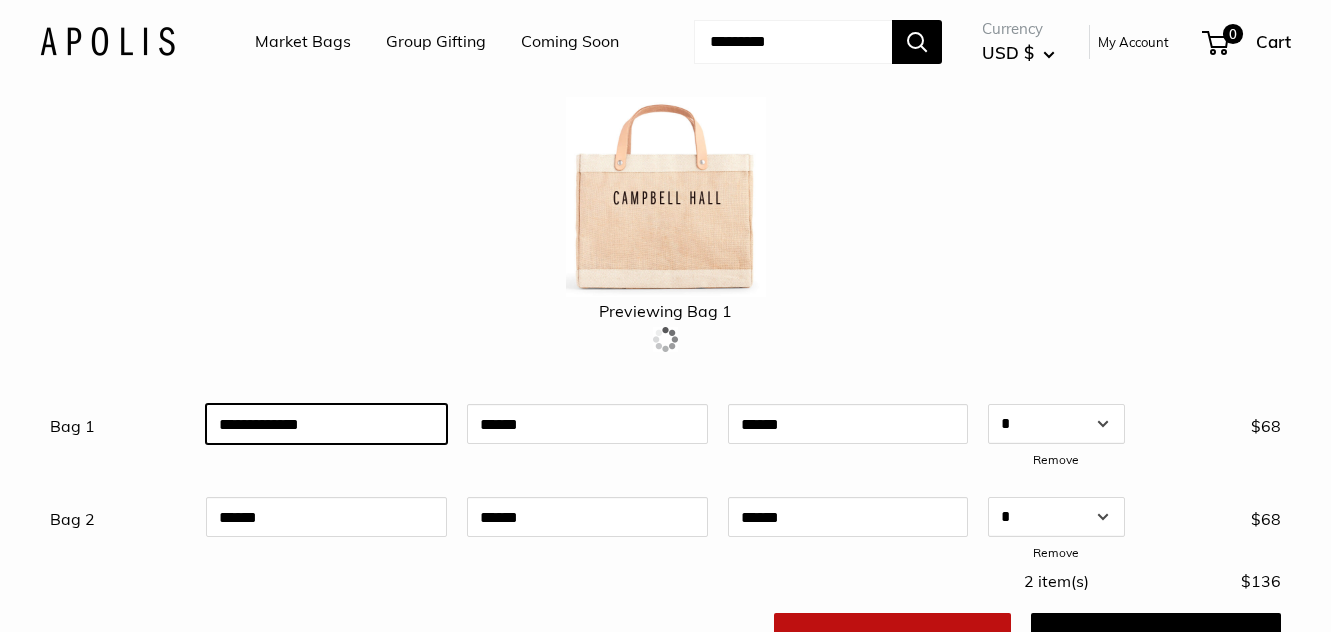 type on "**********" 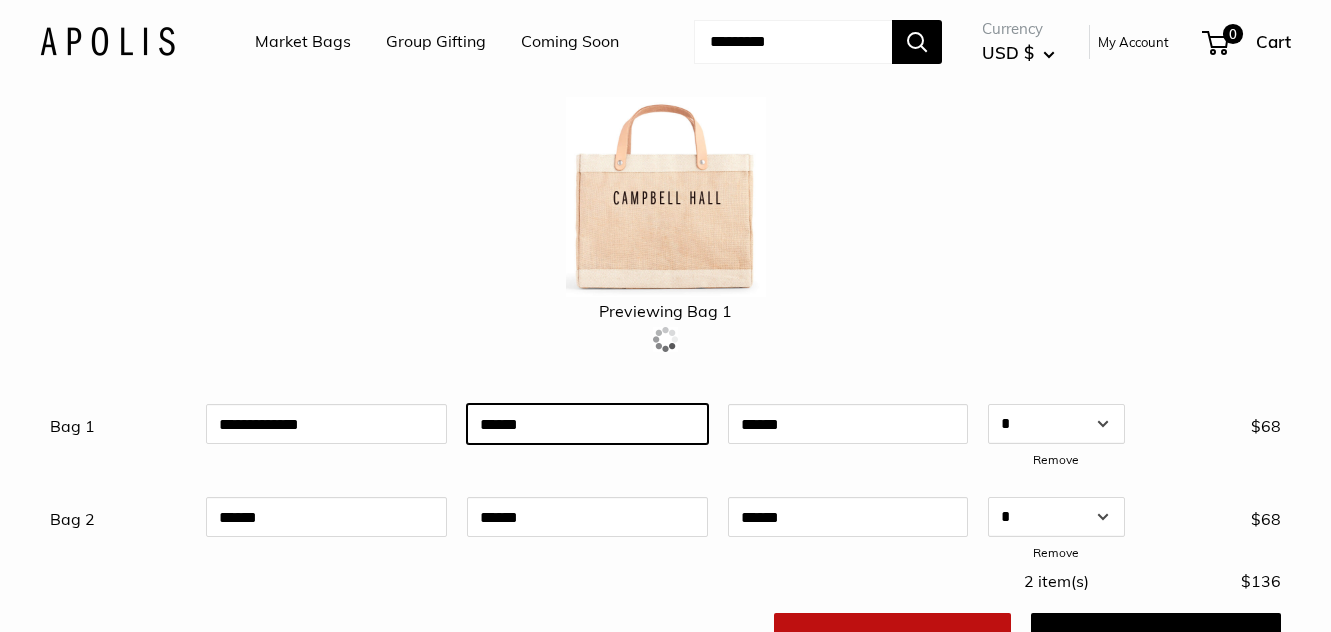 click at bounding box center (587, 424) 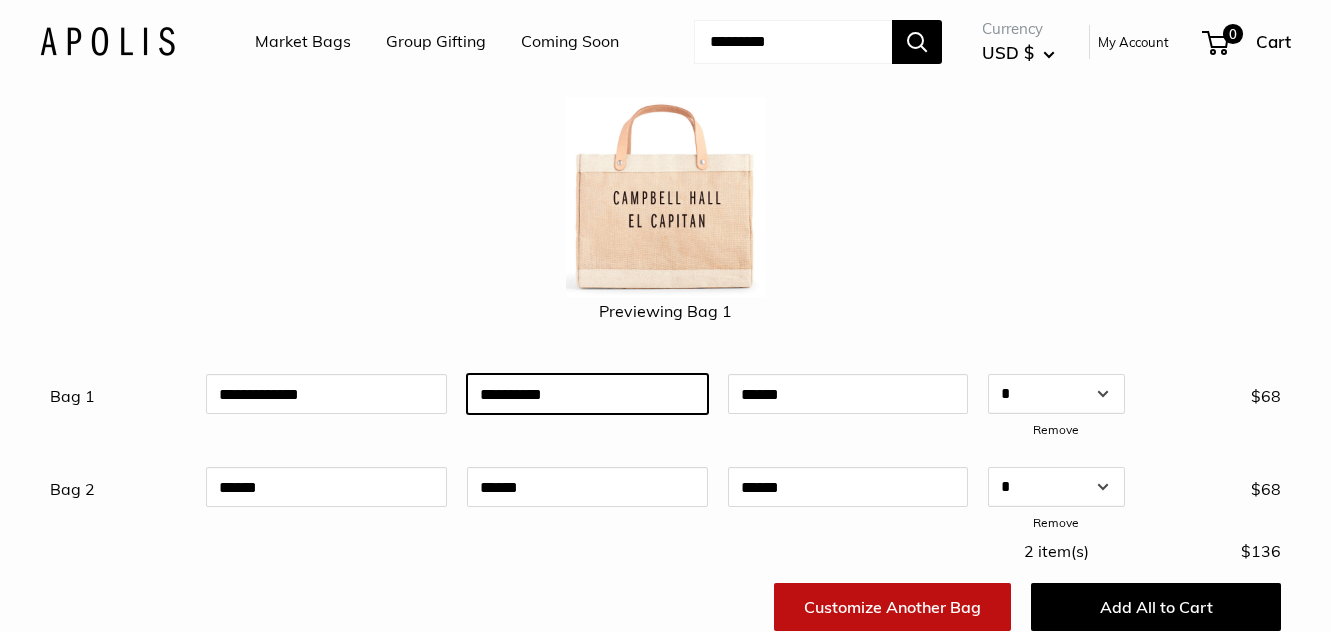 type on "**********" 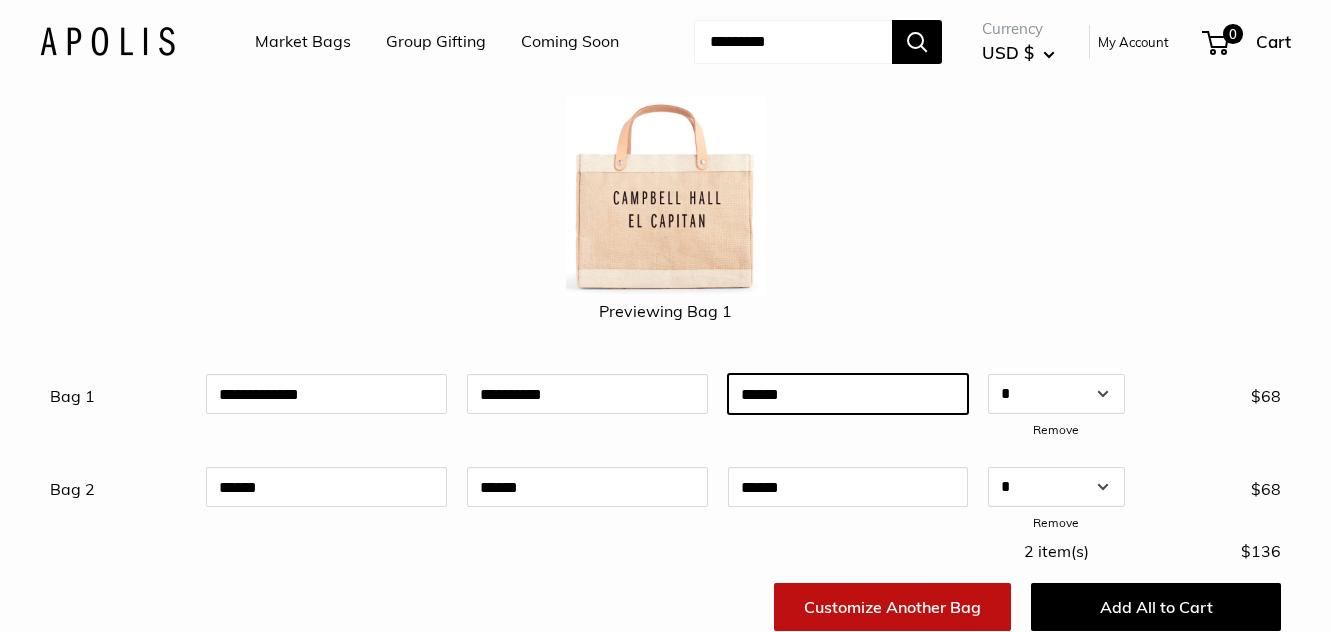 click on "**********" at bounding box center (665, 499) 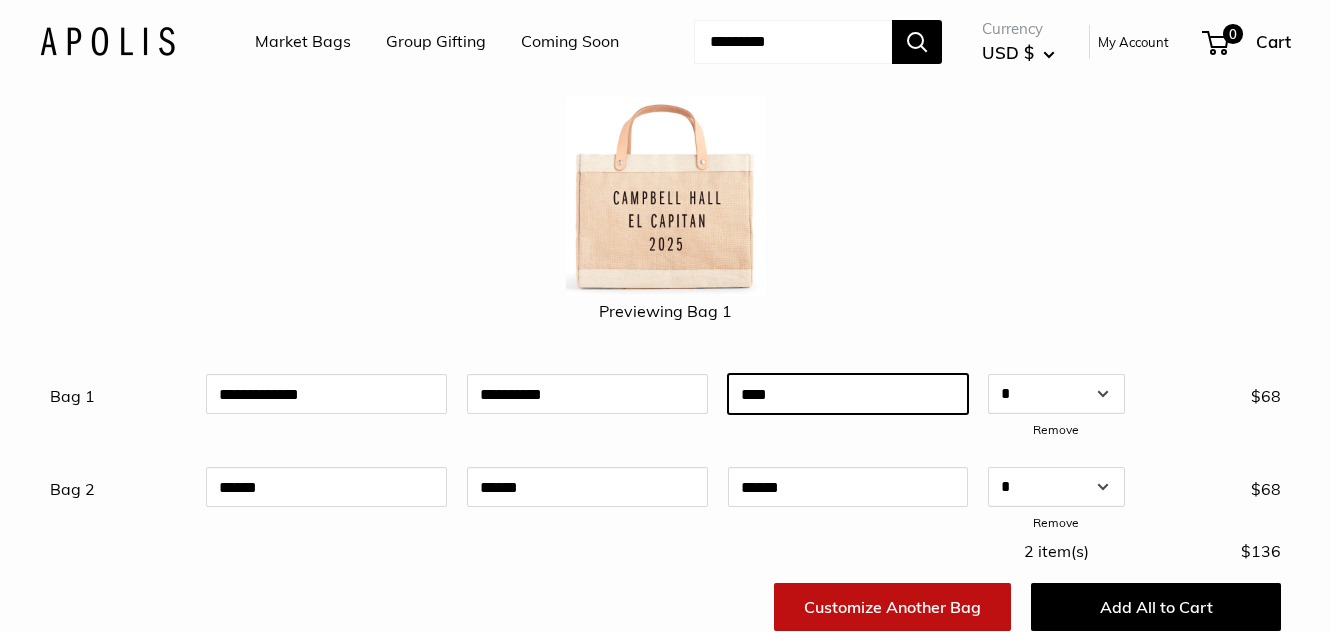 type on "****" 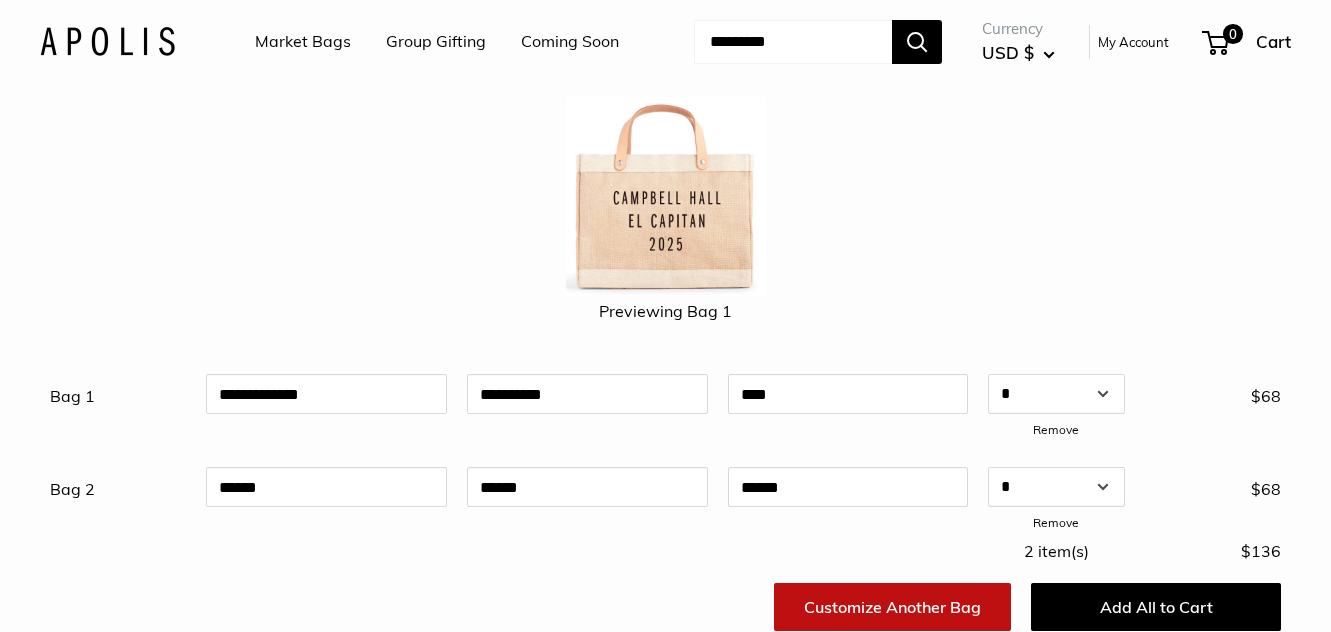 click on "Previewing Bag 1" at bounding box center [665, 212] 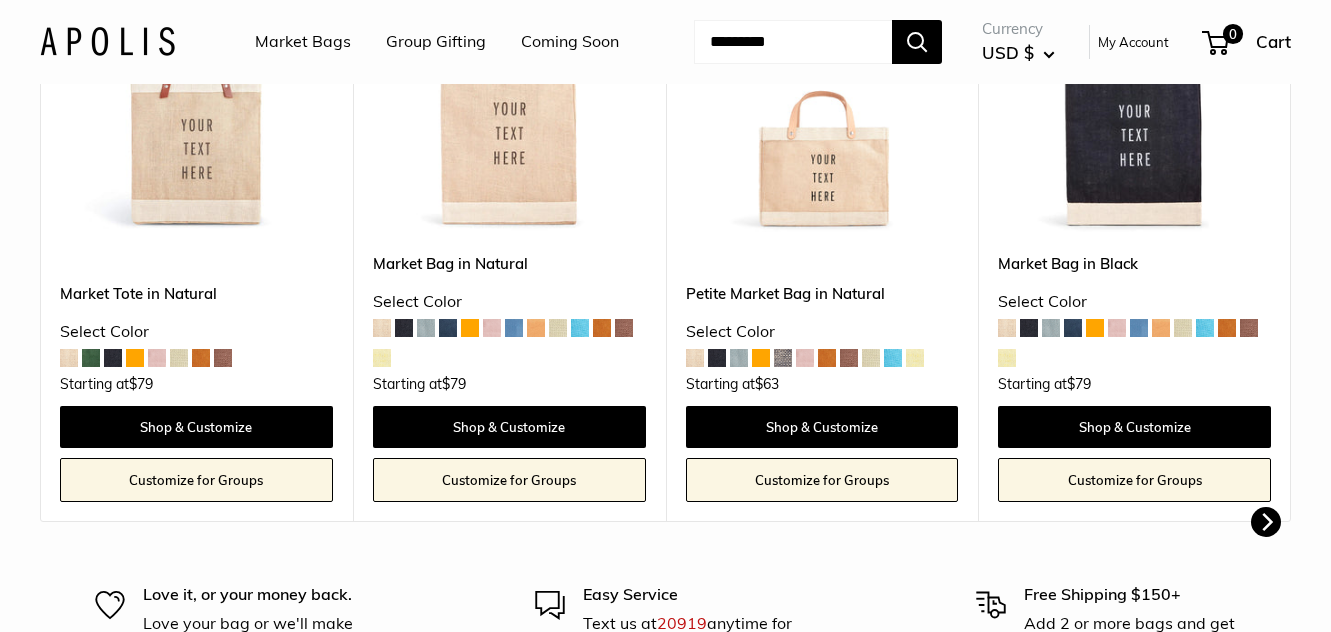 scroll, scrollTop: 973, scrollLeft: 0, axis: vertical 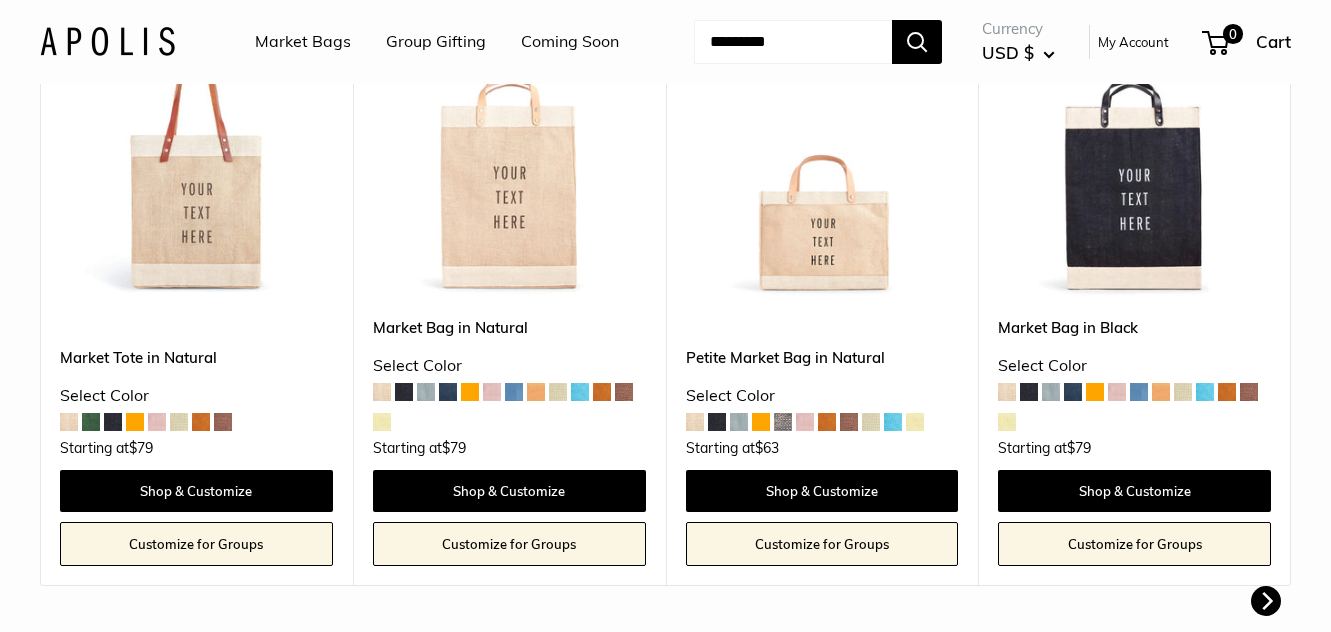 click at bounding box center (717, 422) 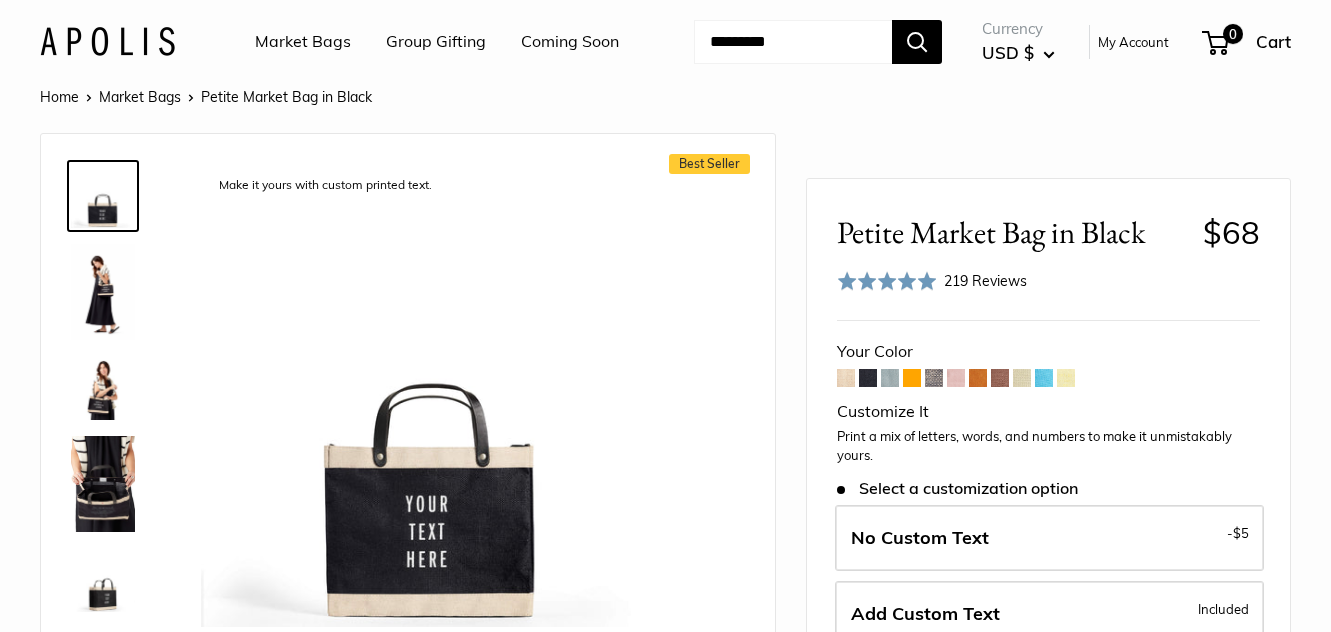 scroll, scrollTop: 0, scrollLeft: 0, axis: both 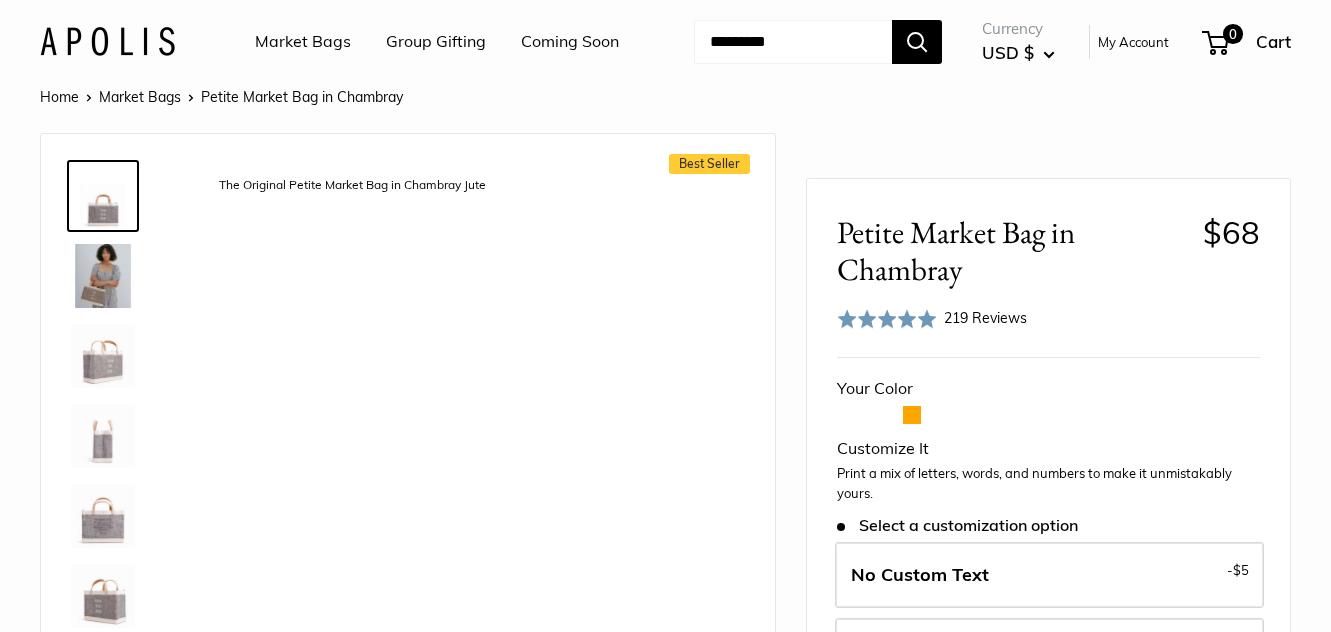 click on "Group Gifting" at bounding box center [436, 42] 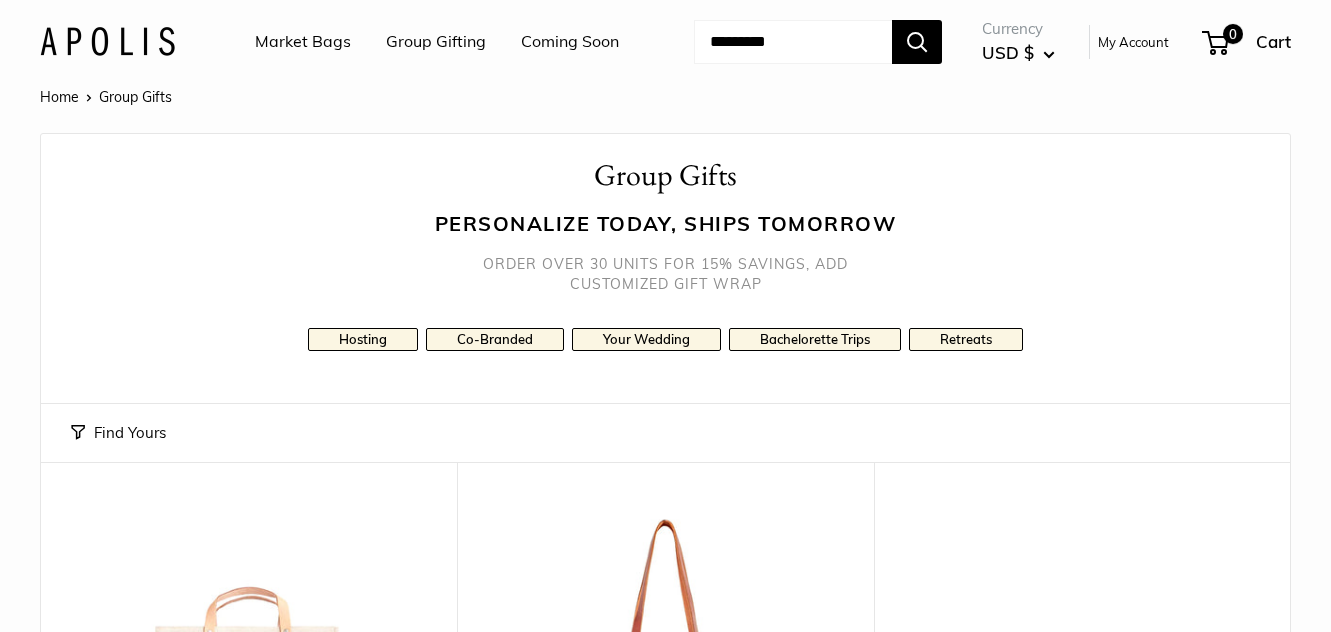 scroll, scrollTop: 211, scrollLeft: 0, axis: vertical 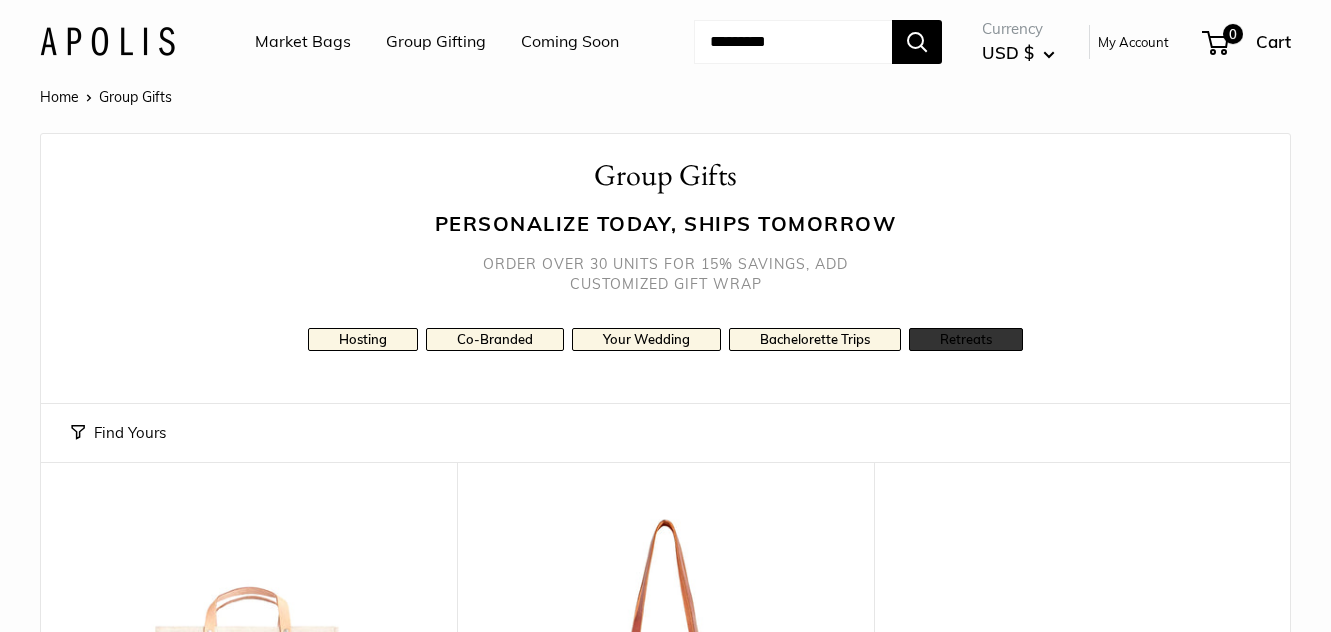 click on "Retreats" at bounding box center [966, 339] 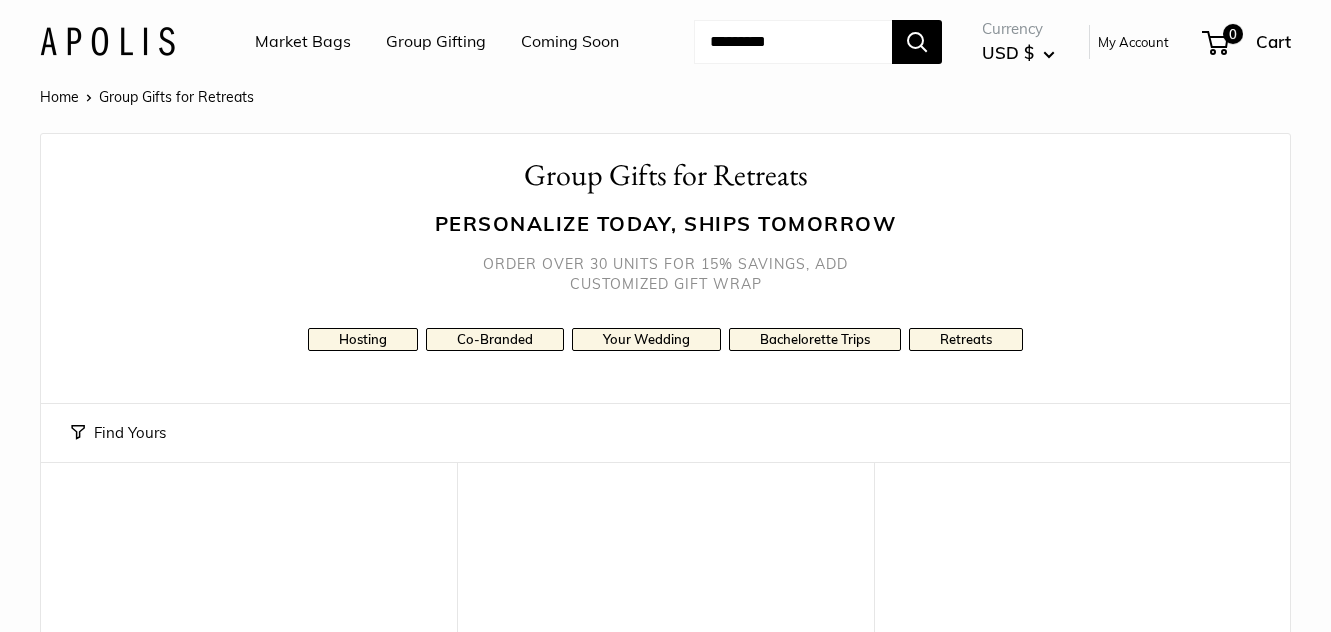 scroll, scrollTop: 0, scrollLeft: 0, axis: both 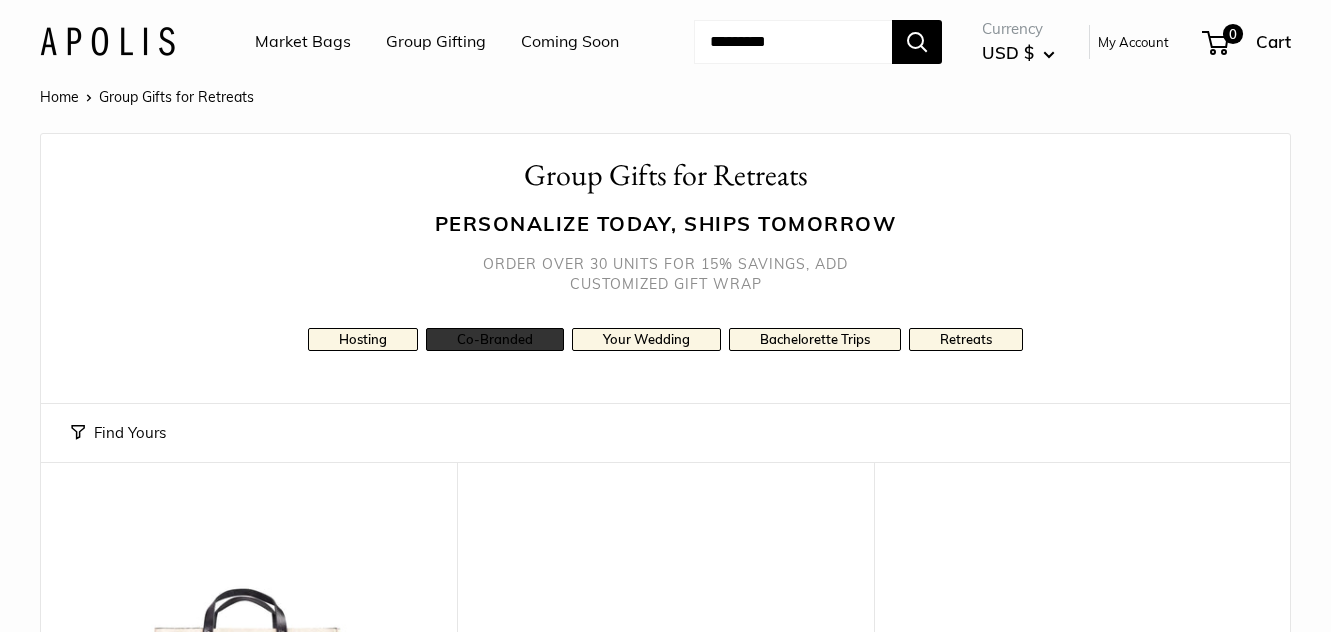 click on "Co-Branded" at bounding box center (495, 339) 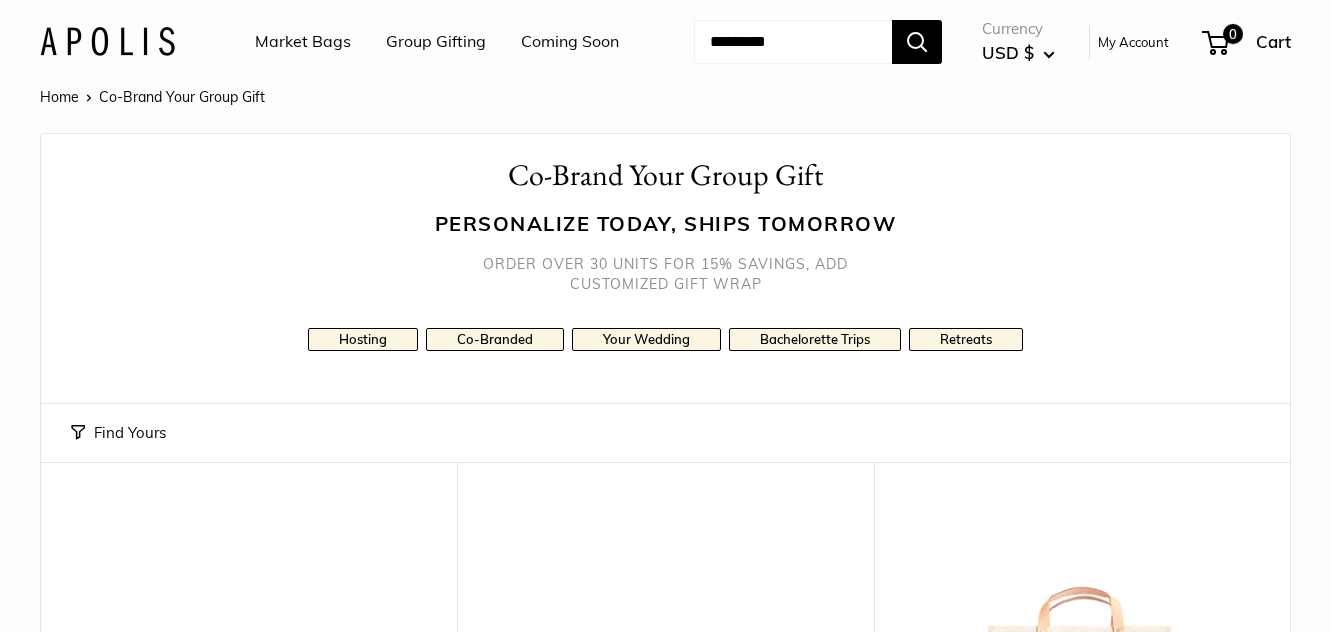 scroll, scrollTop: 0, scrollLeft: 0, axis: both 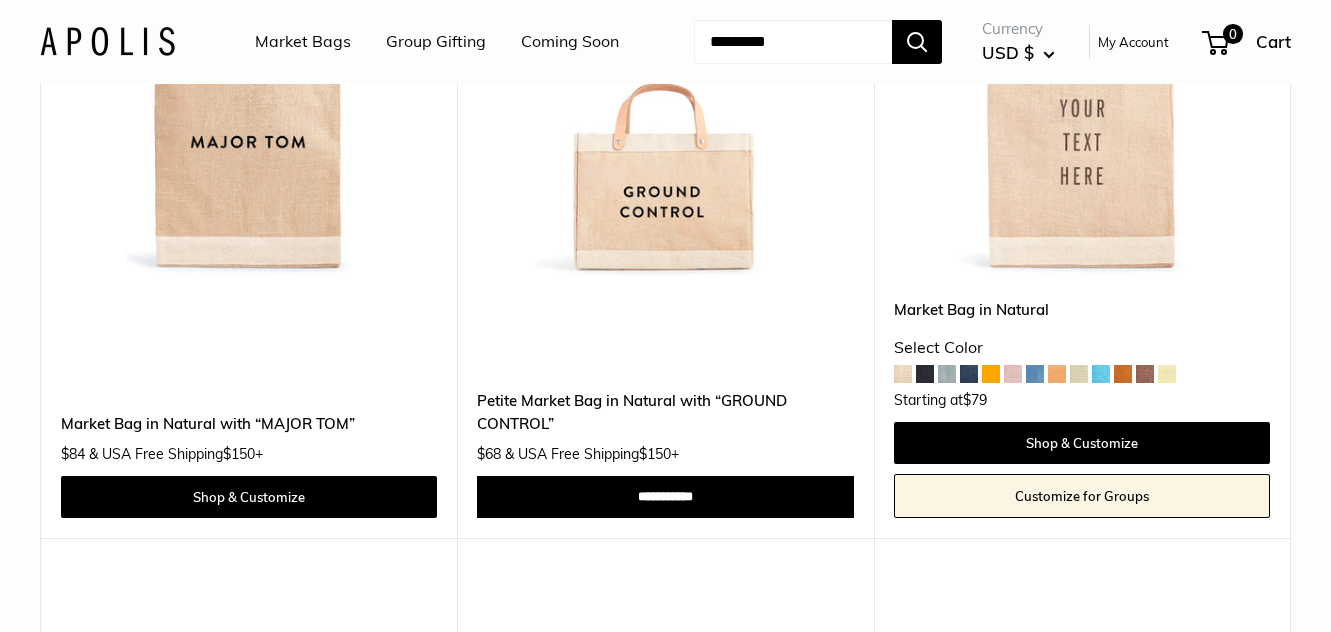 click at bounding box center (0, 0) 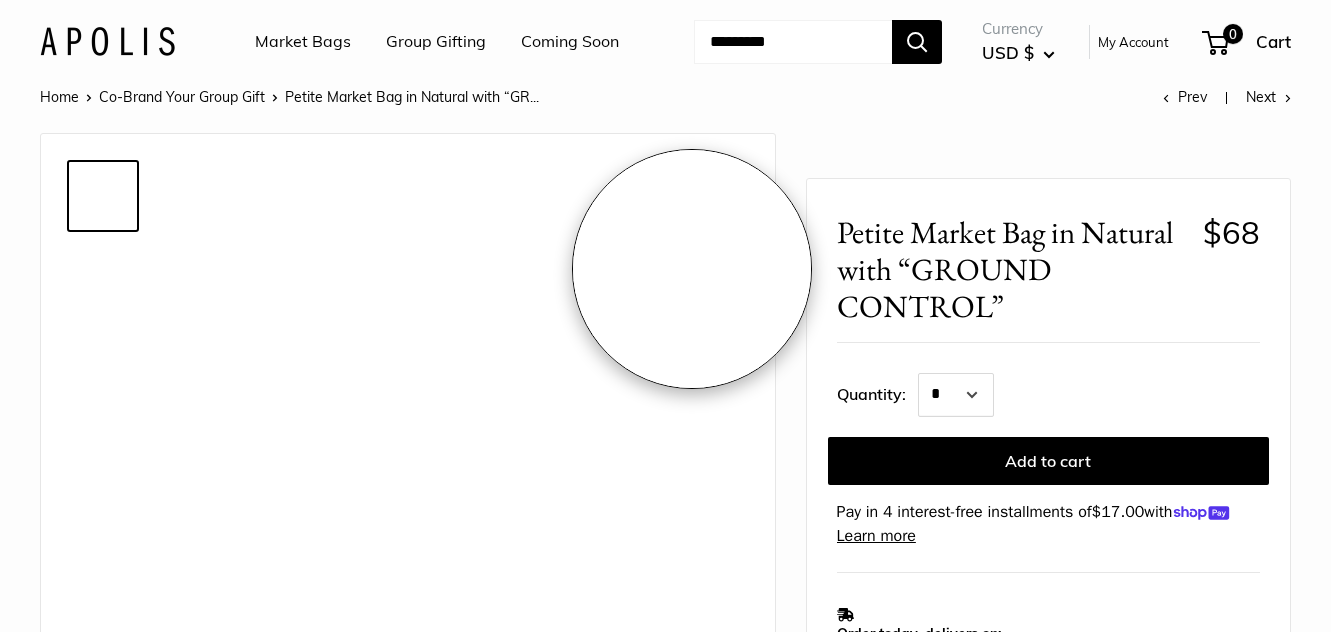 scroll, scrollTop: 0, scrollLeft: 0, axis: both 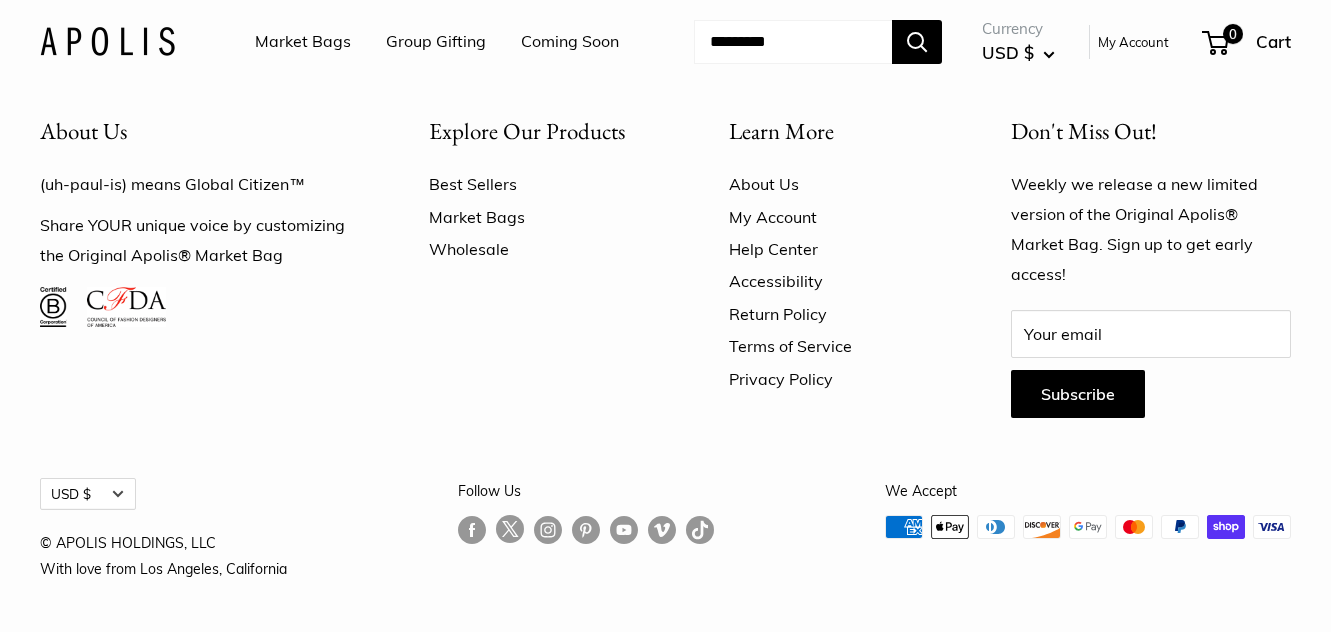 click on "Wholesale" at bounding box center (544, 249) 